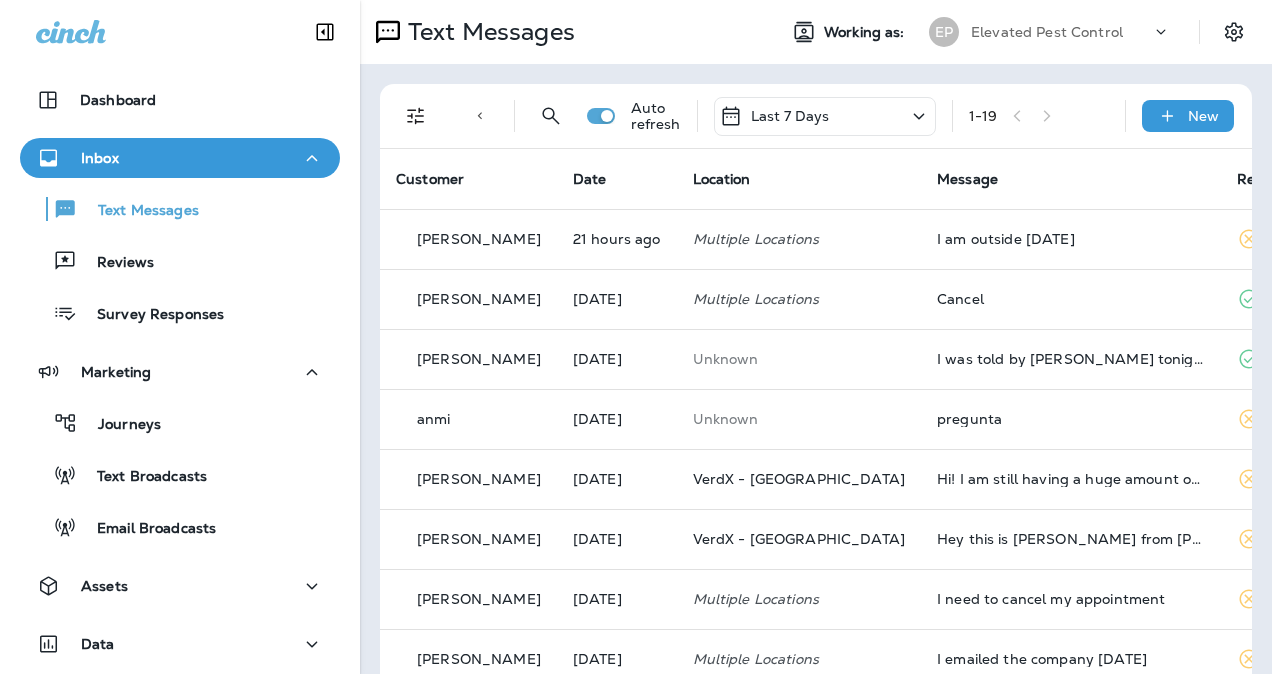 scroll, scrollTop: 0, scrollLeft: 0, axis: both 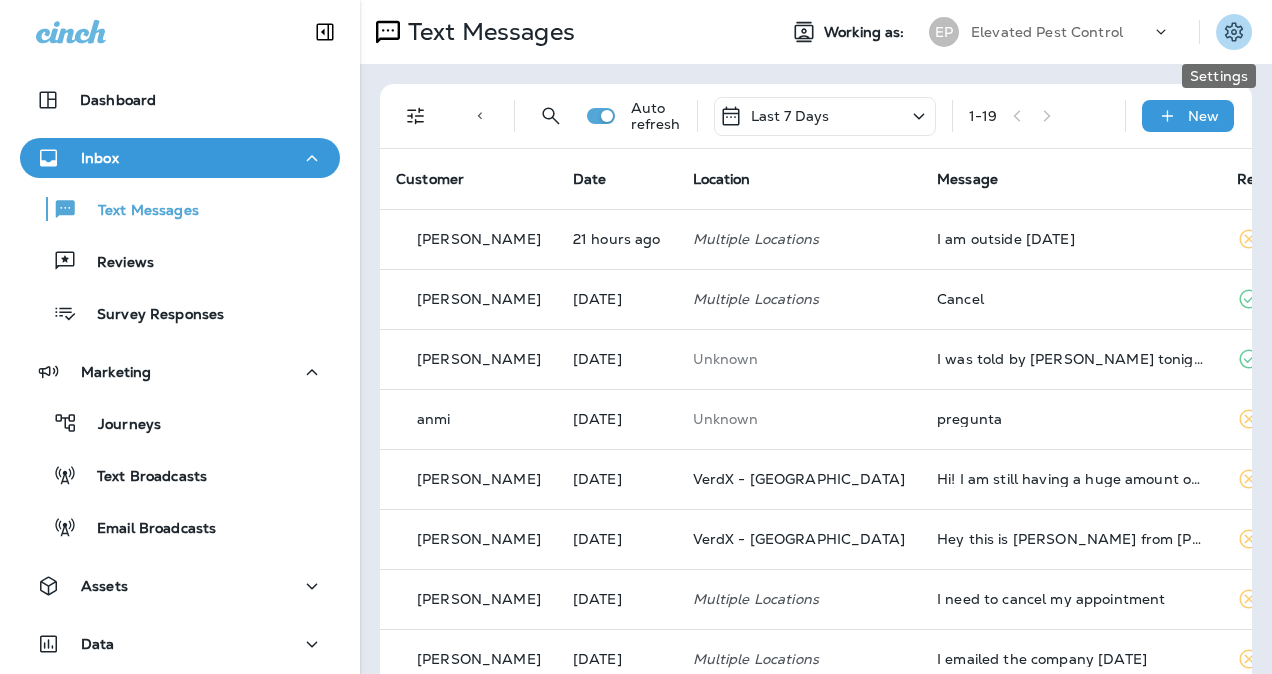 click 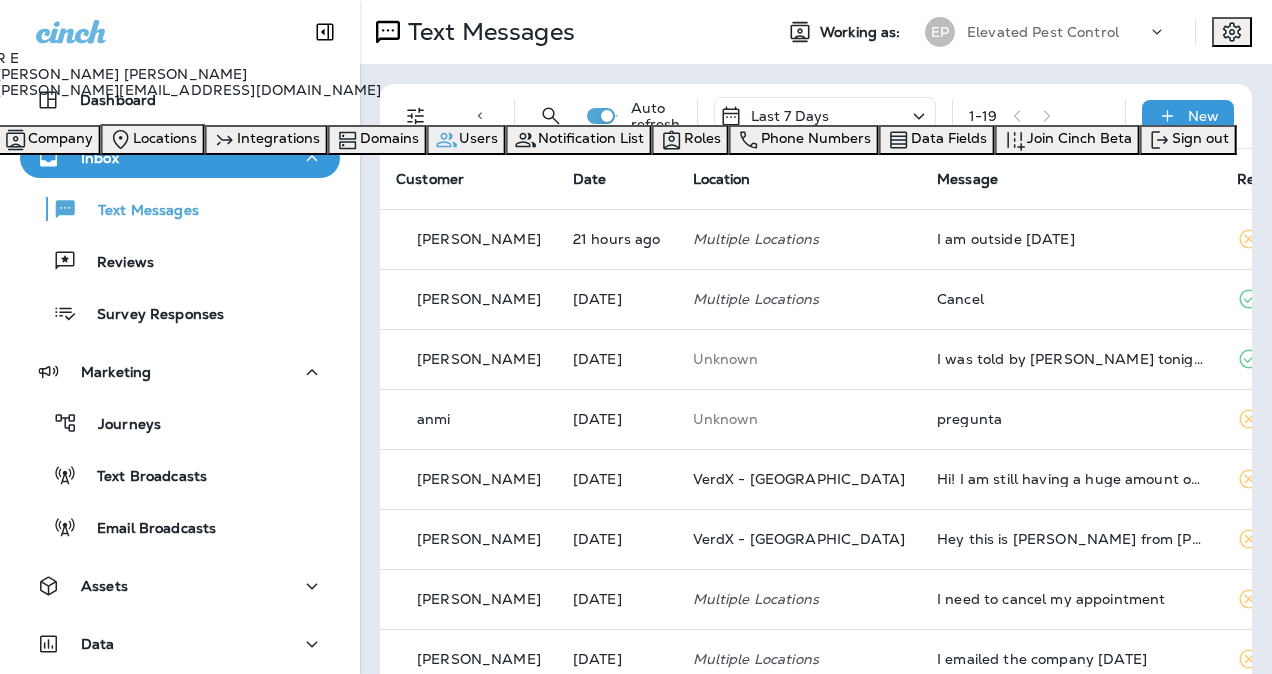 scroll, scrollTop: 82, scrollLeft: 0, axis: vertical 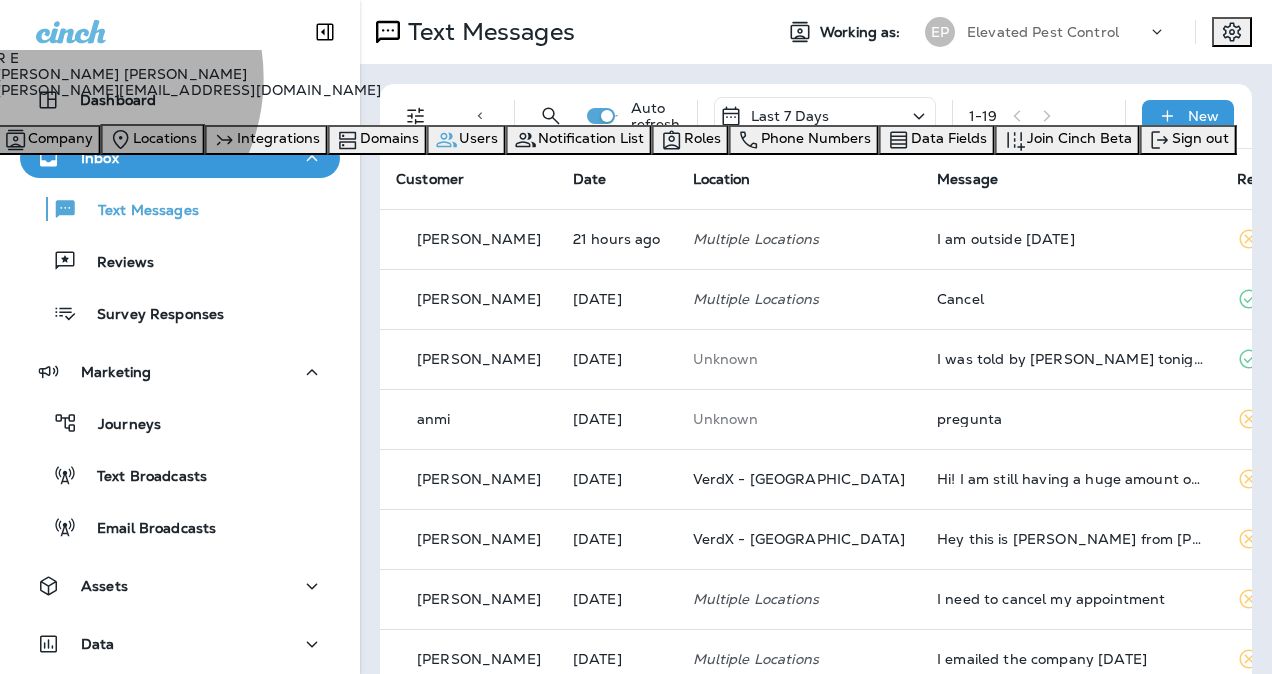 click on "Users" at bounding box center (478, 138) 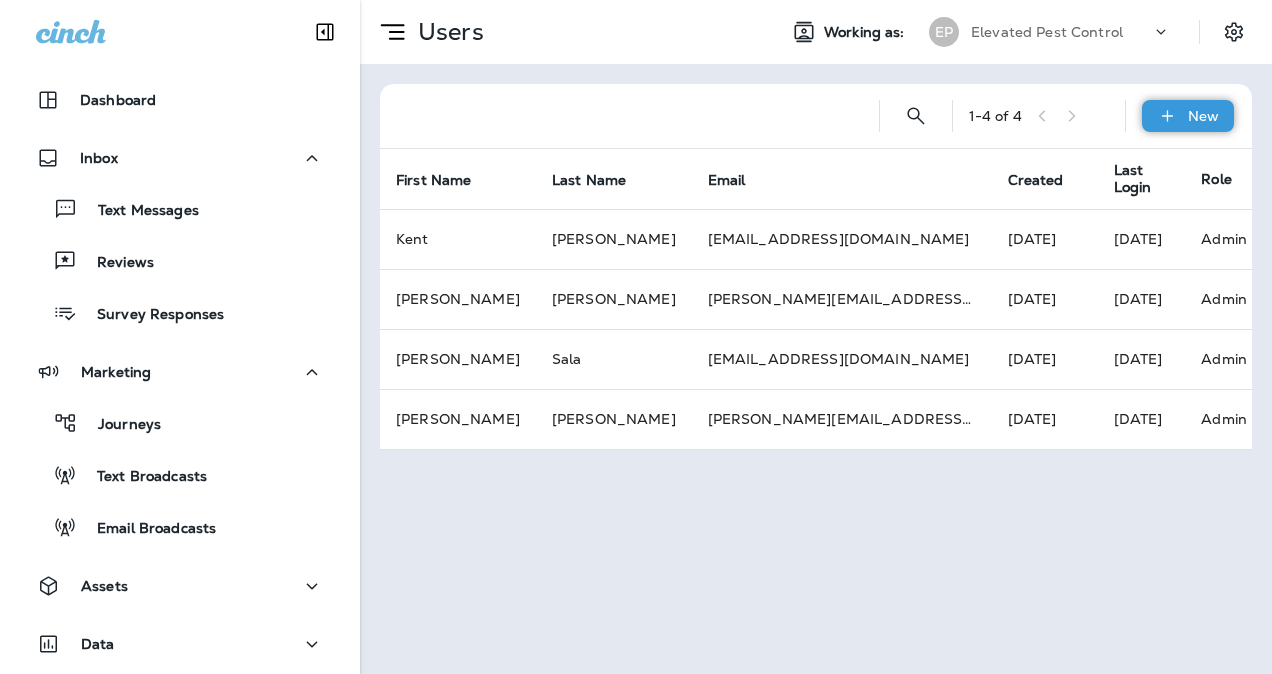 click 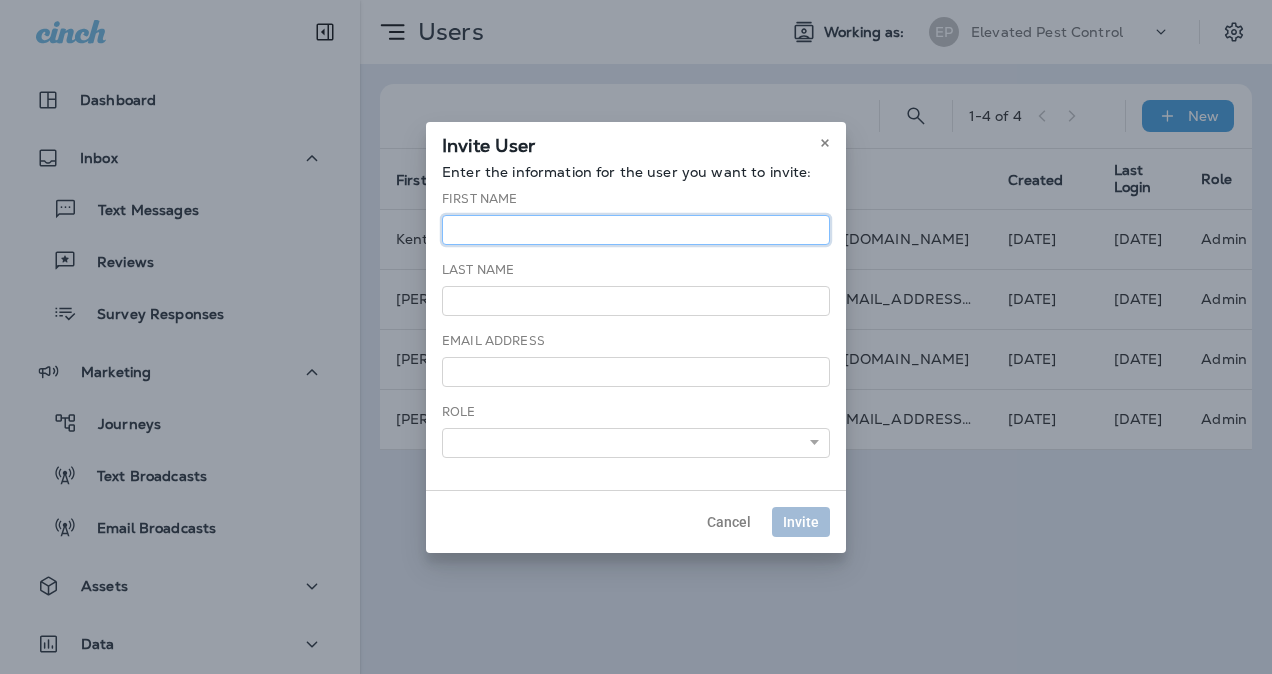 click at bounding box center (636, 230) 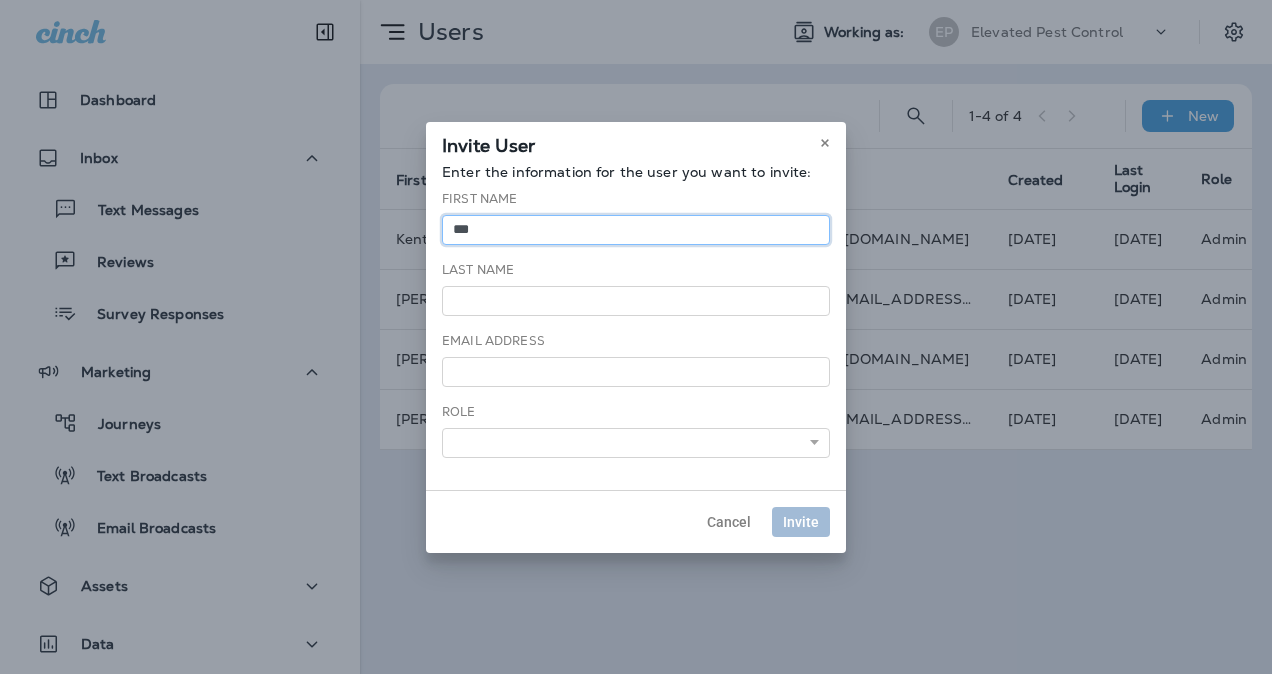 type on "******" 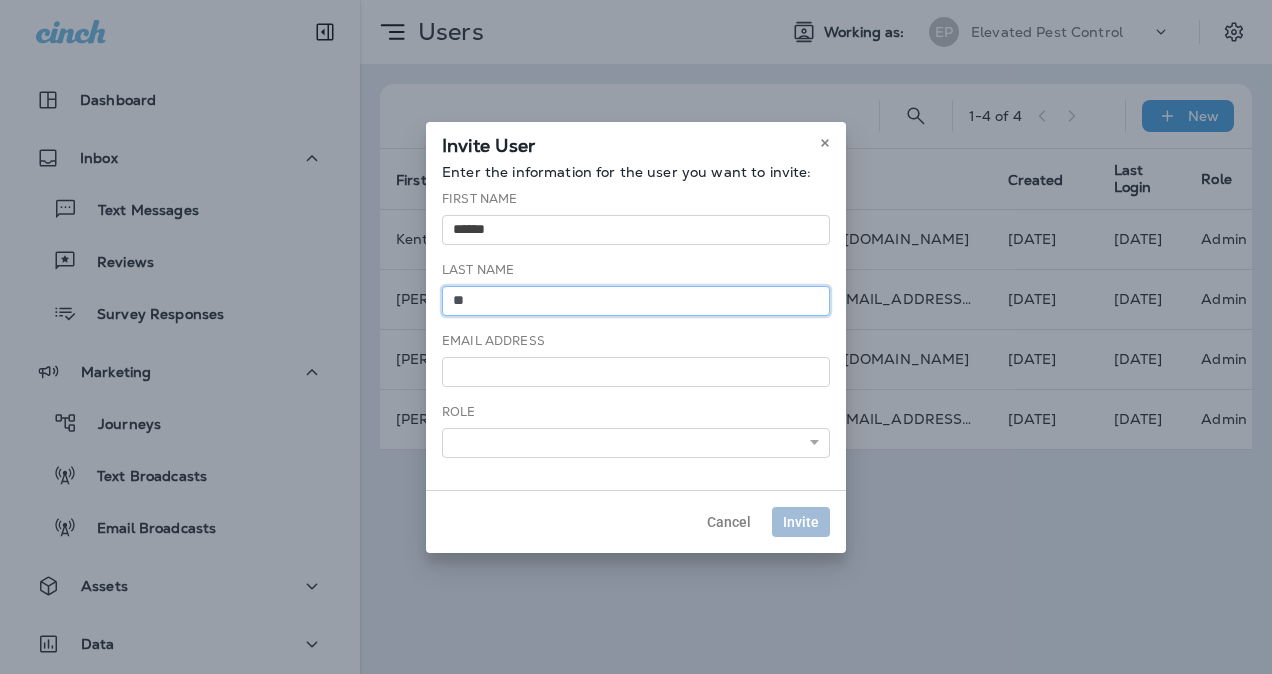 type on "********" 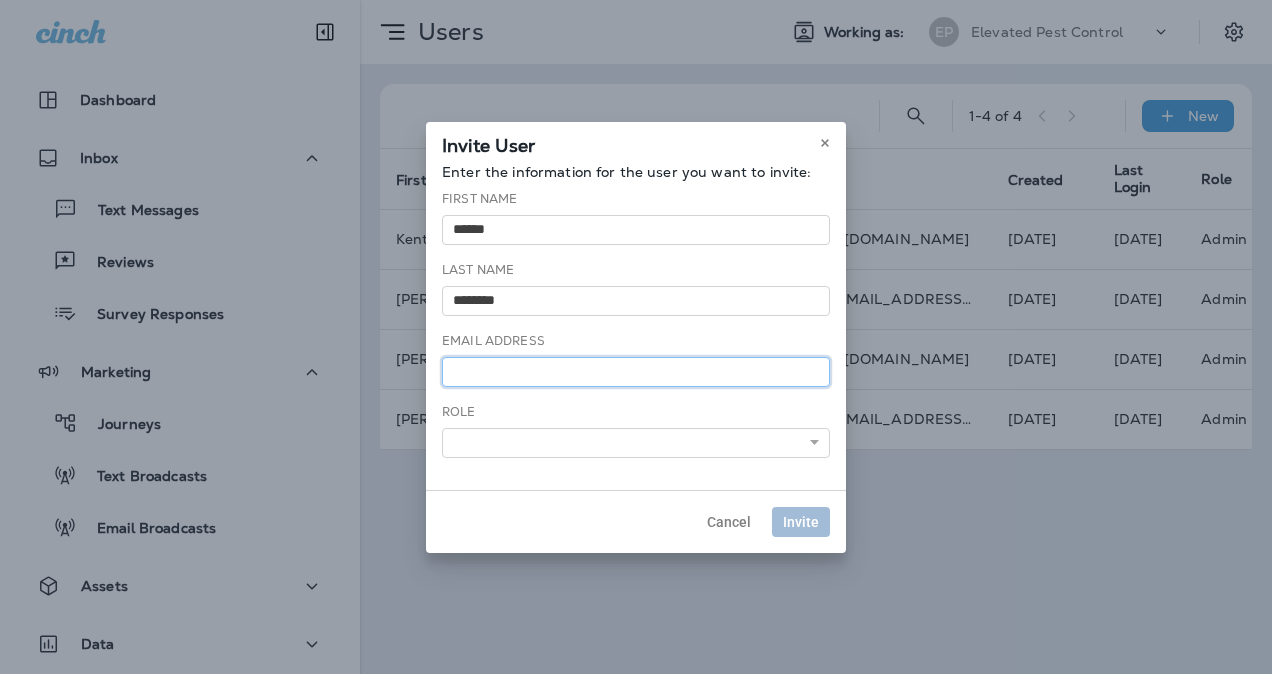 type on "**********" 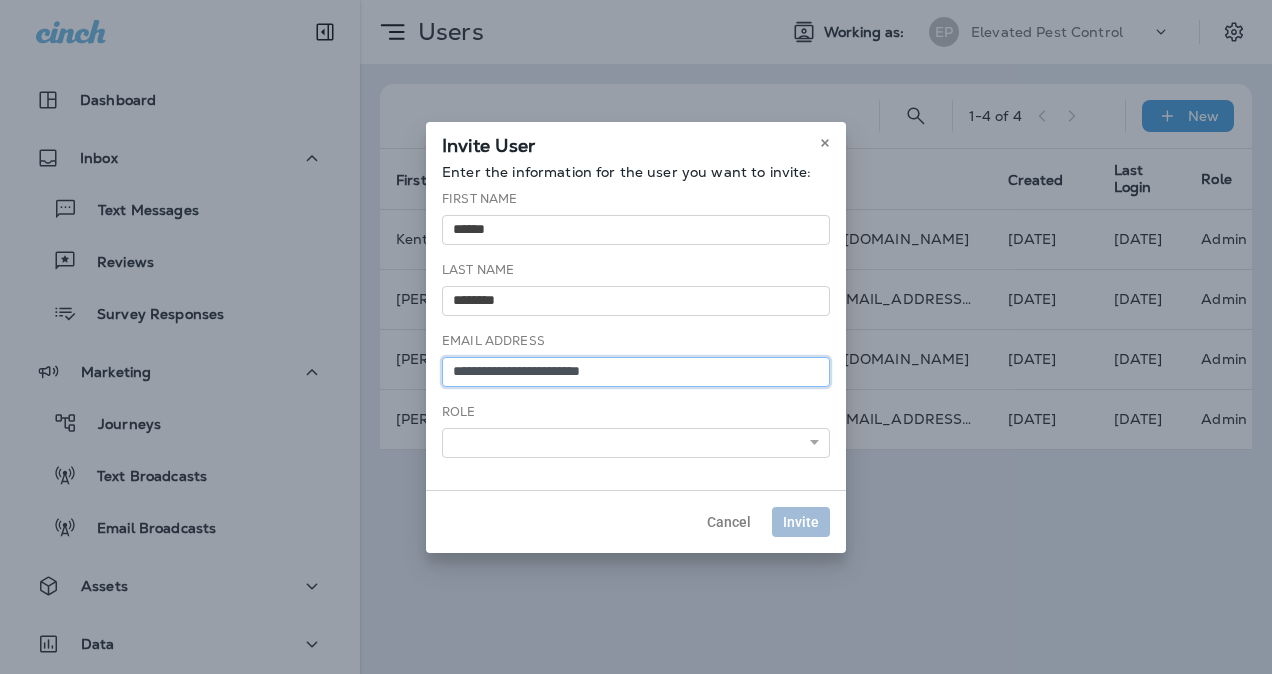 drag, startPoint x: 669, startPoint y: 368, endPoint x: 416, endPoint y: 383, distance: 253.44427 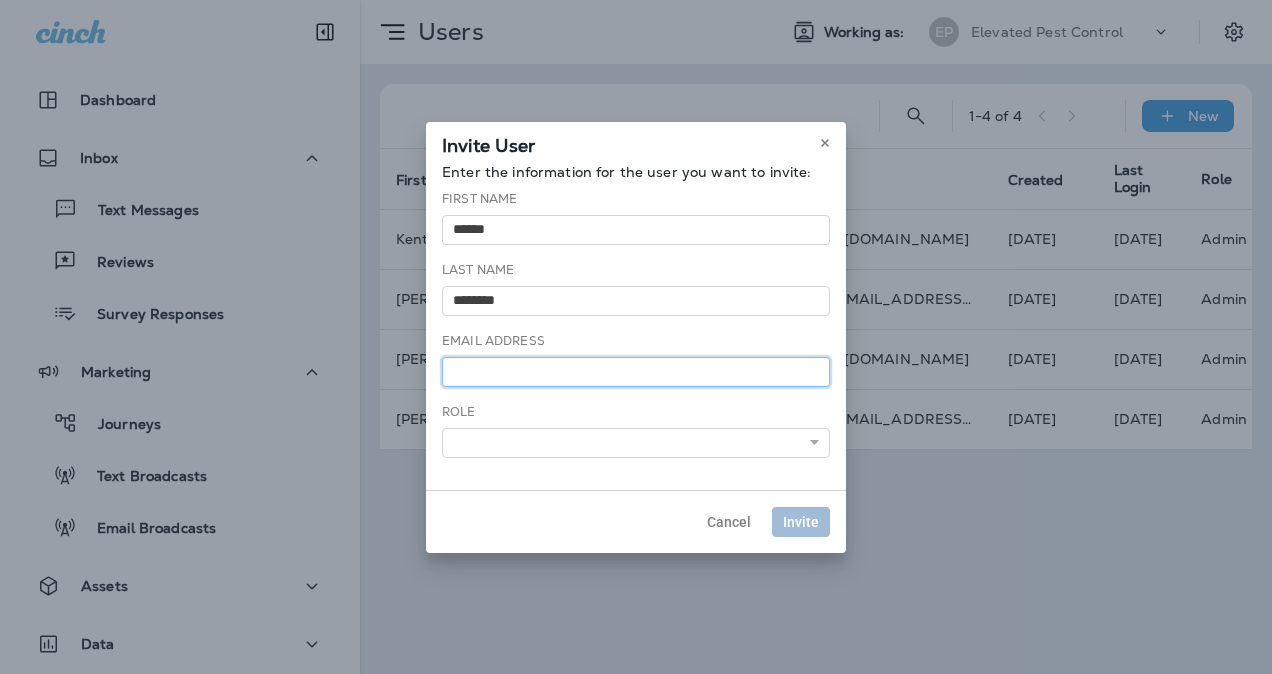 paste on "**********" 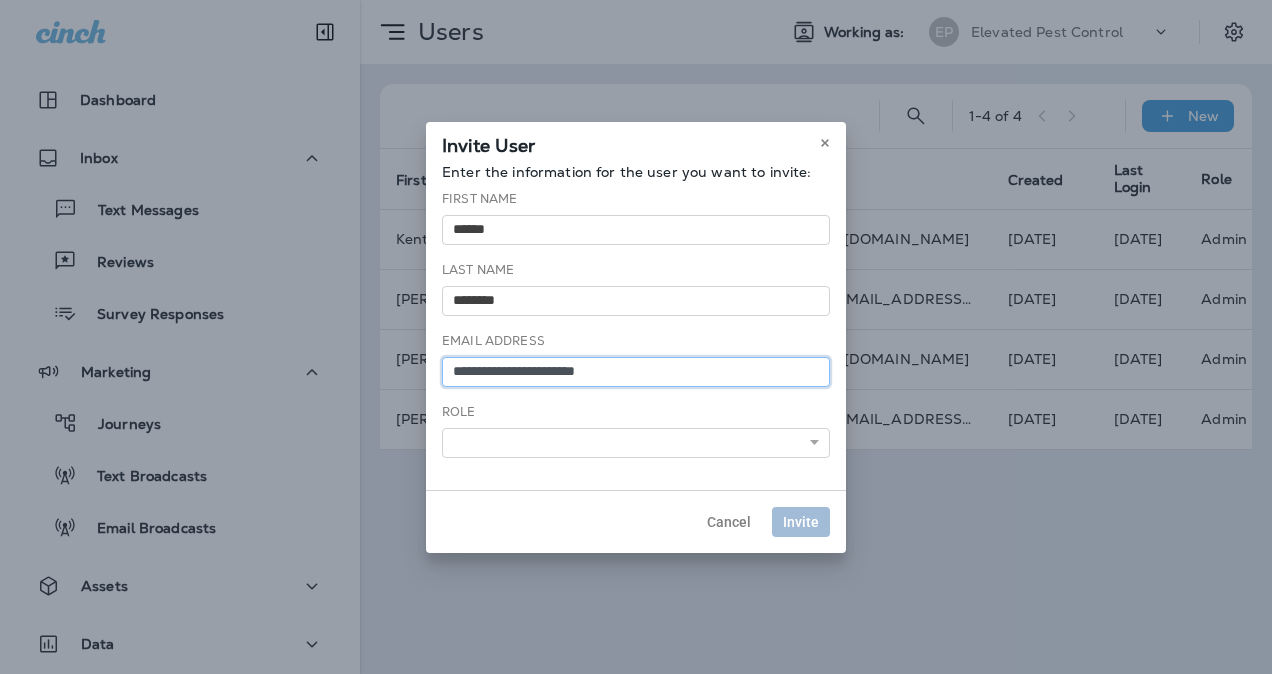 type on "**********" 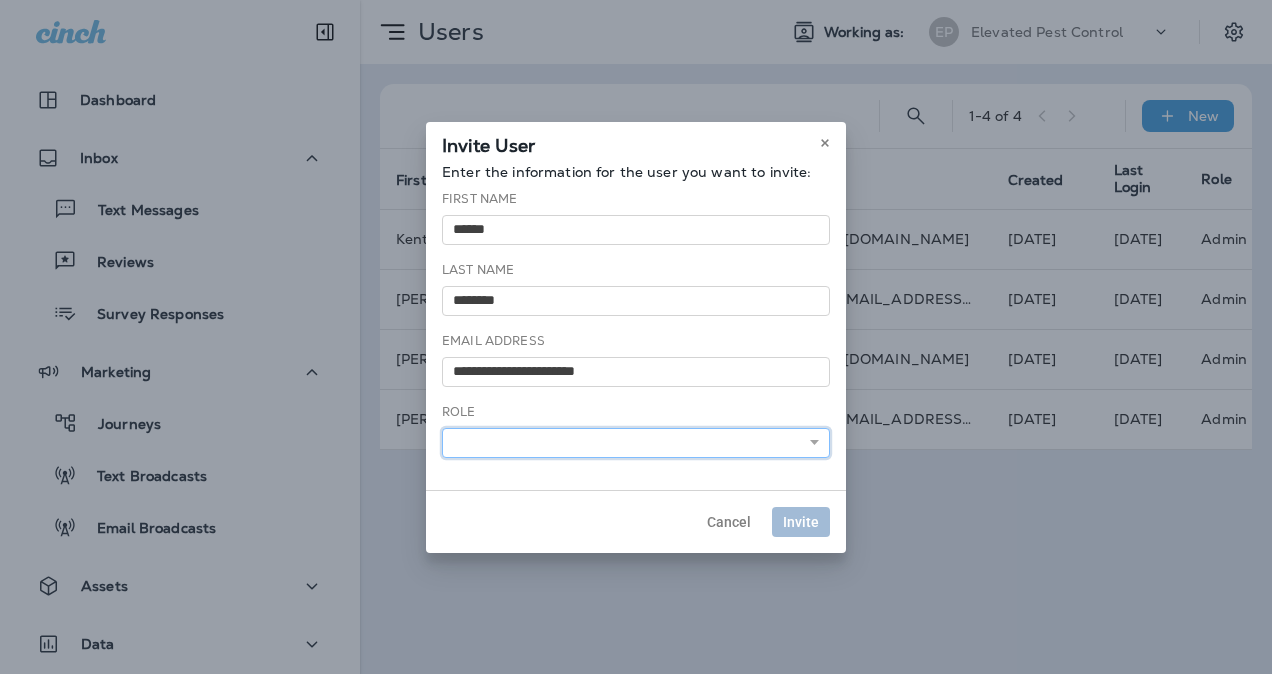 click on "**********" at bounding box center (636, 443) 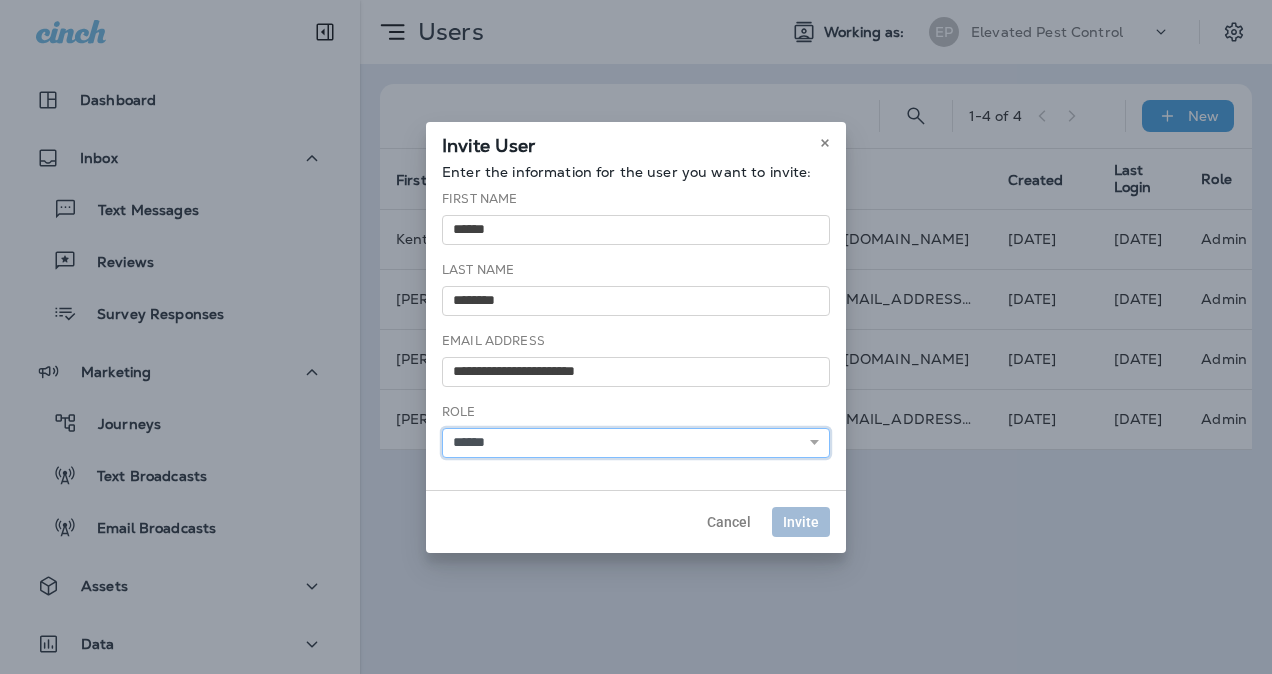 click on "**********" at bounding box center (636, 443) 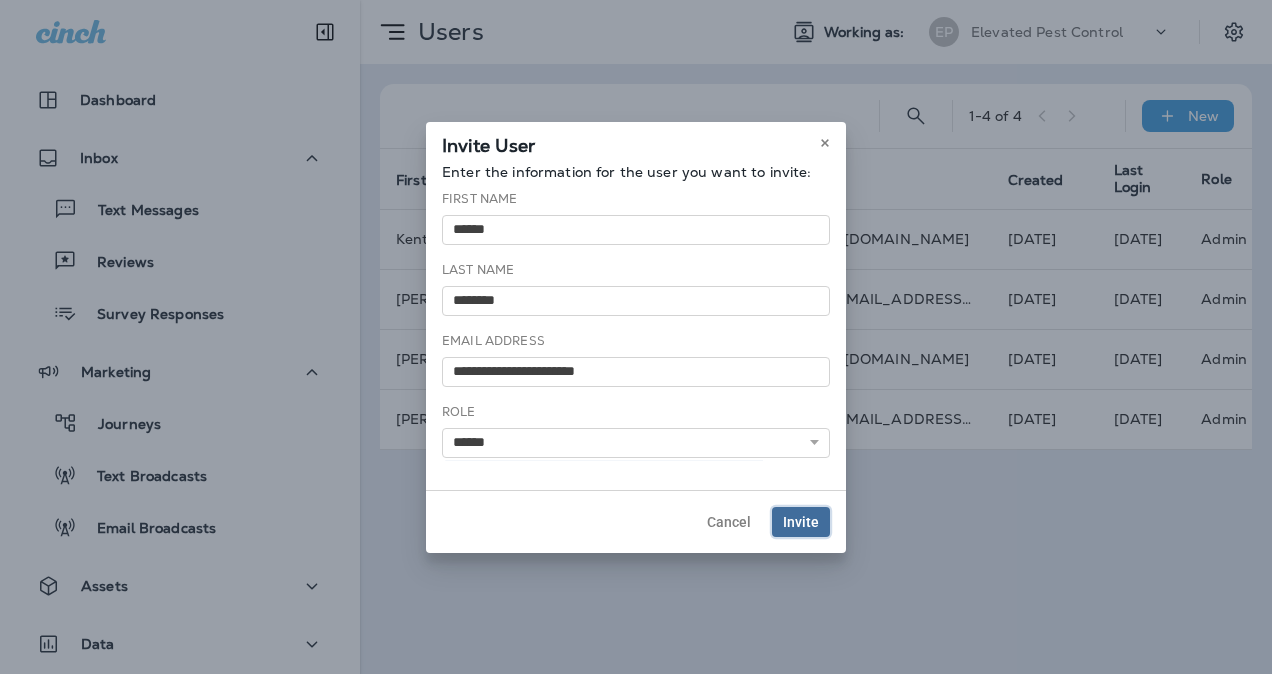 click on "Invite" at bounding box center (801, 522) 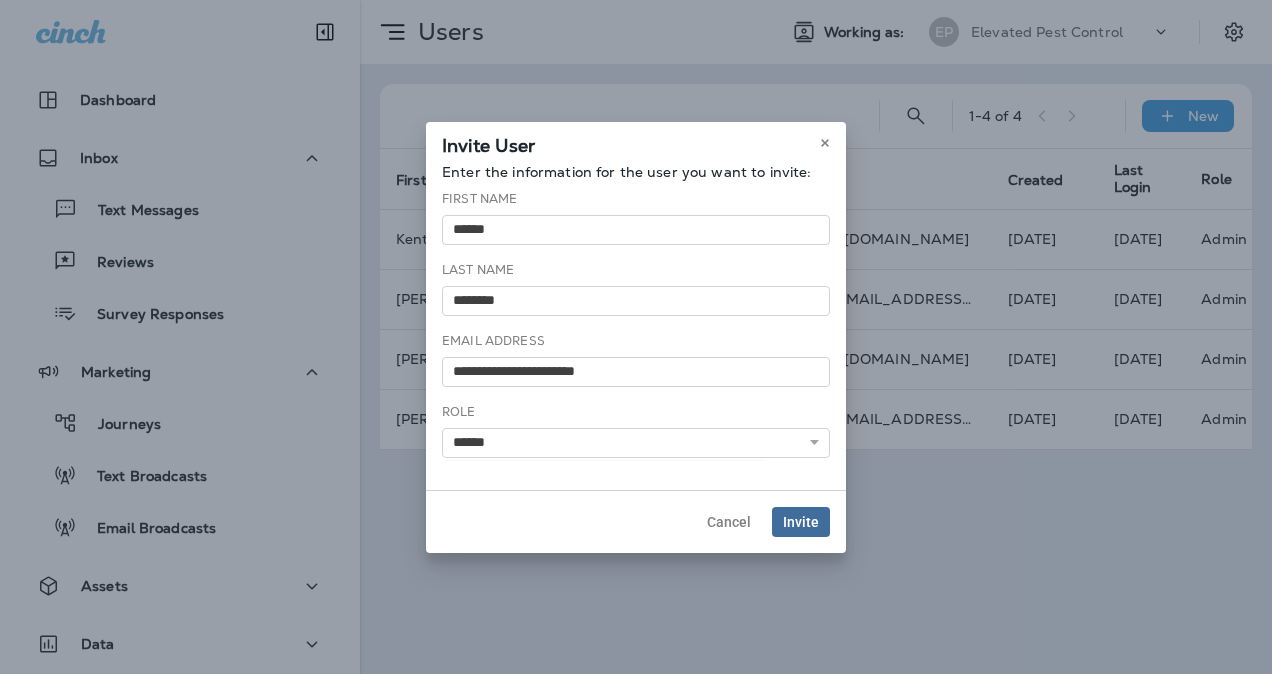 type 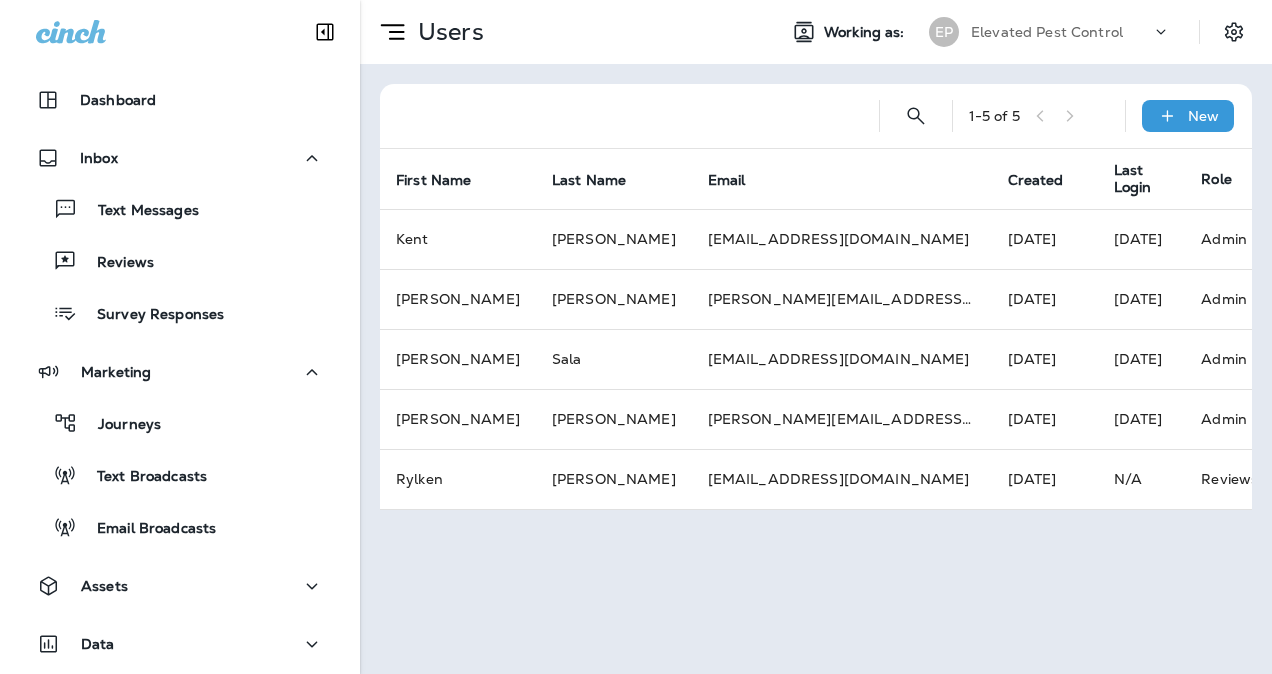 scroll, scrollTop: 128, scrollLeft: 0, axis: vertical 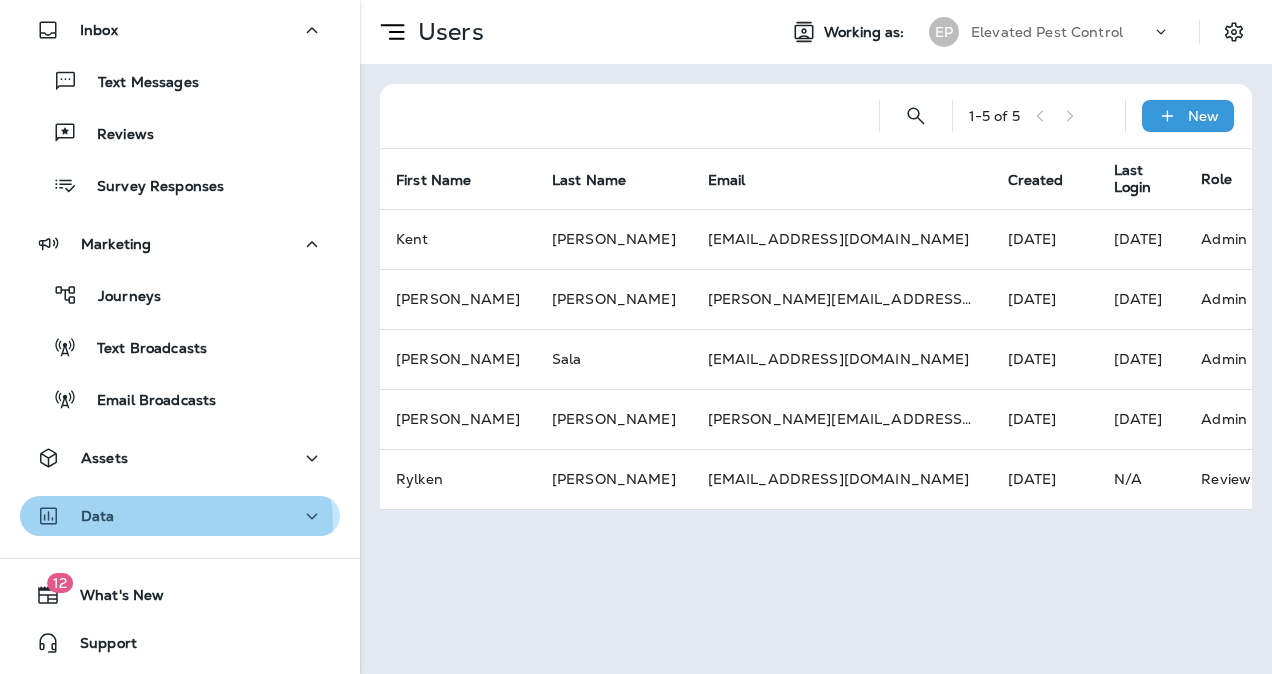 click on "Data" at bounding box center [180, 516] 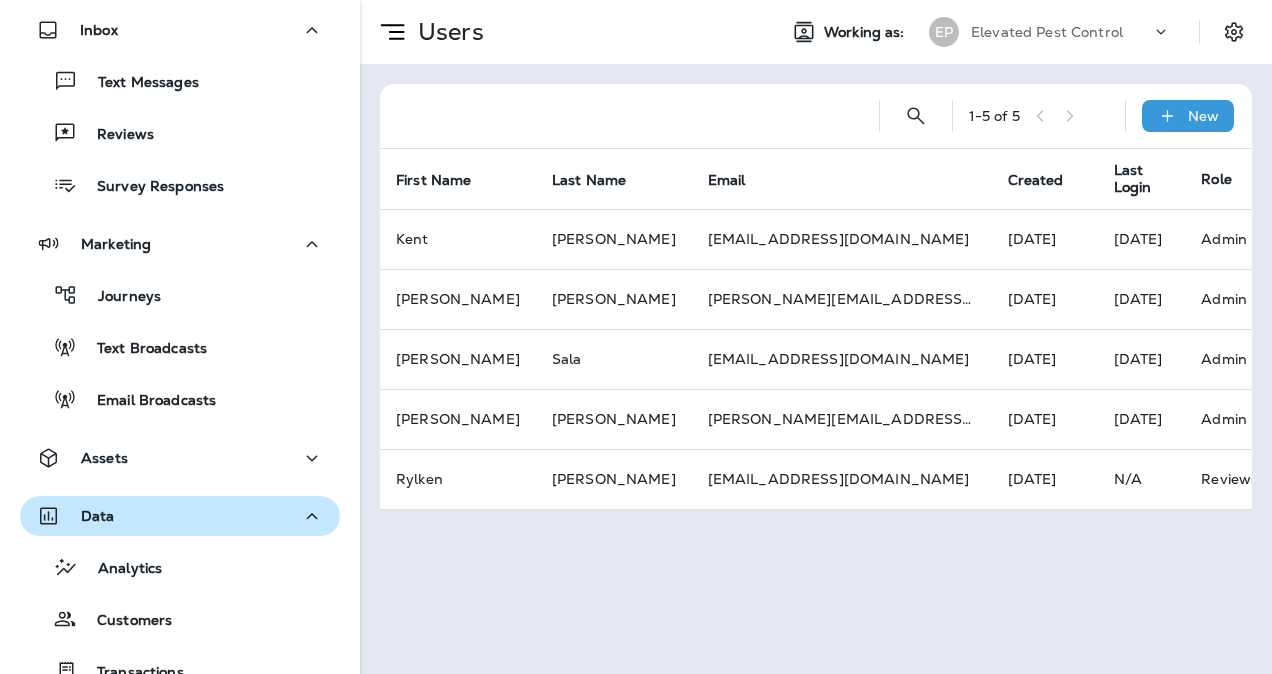 scroll, scrollTop: 313, scrollLeft: 0, axis: vertical 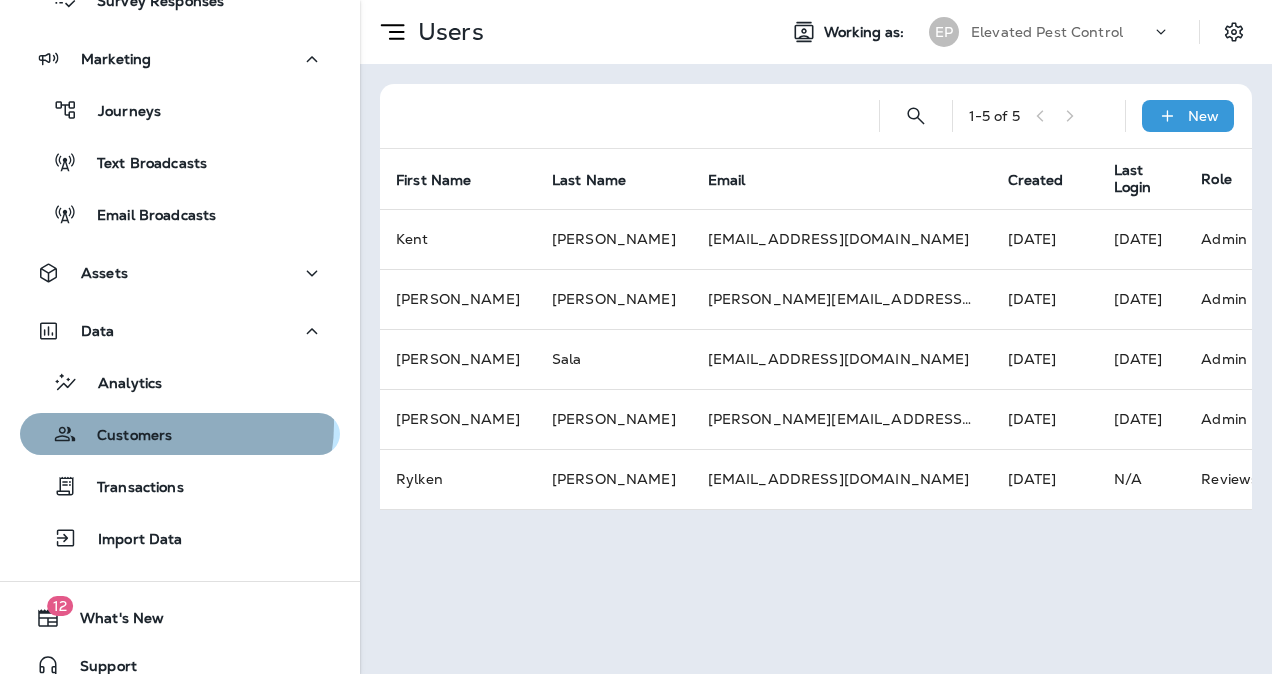 click on "Customers" at bounding box center [100, 434] 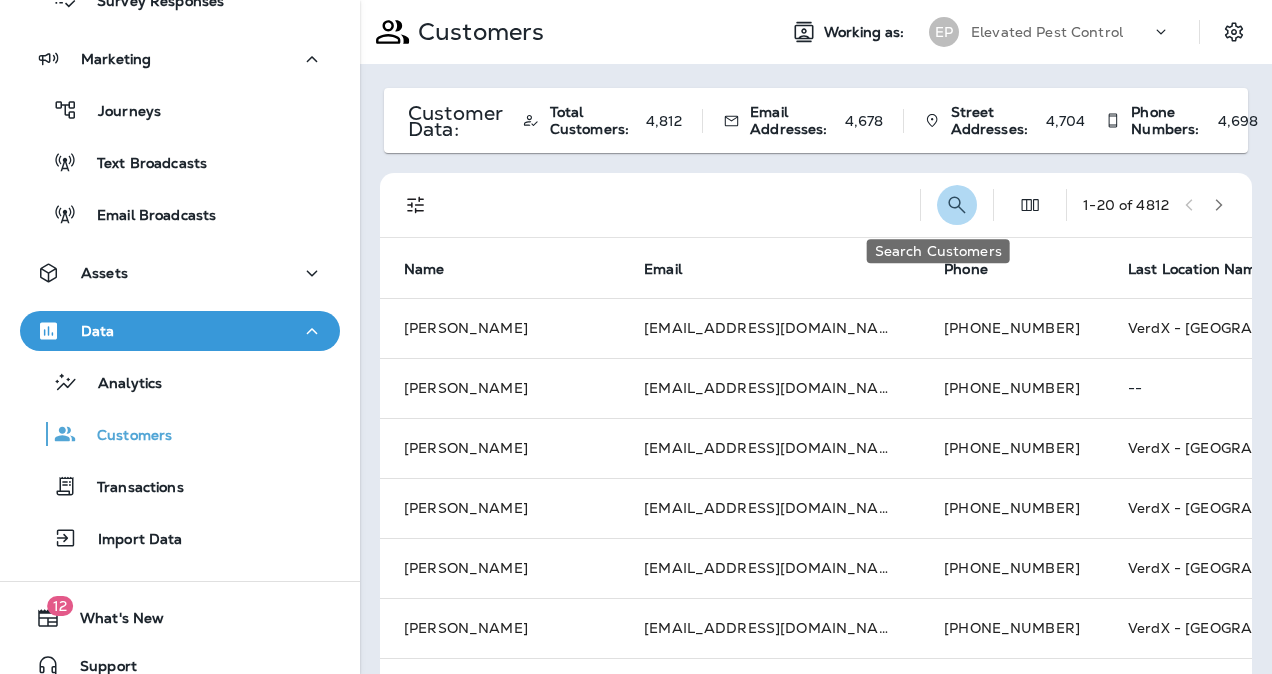click 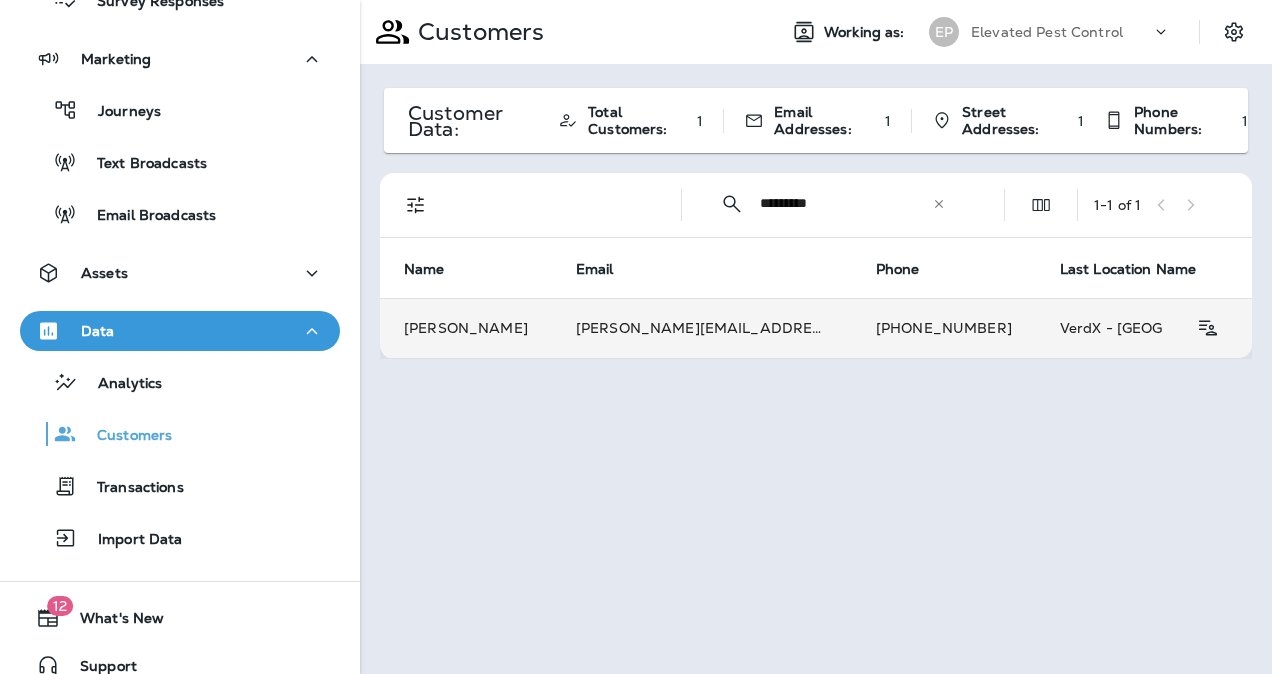 type on "*********" 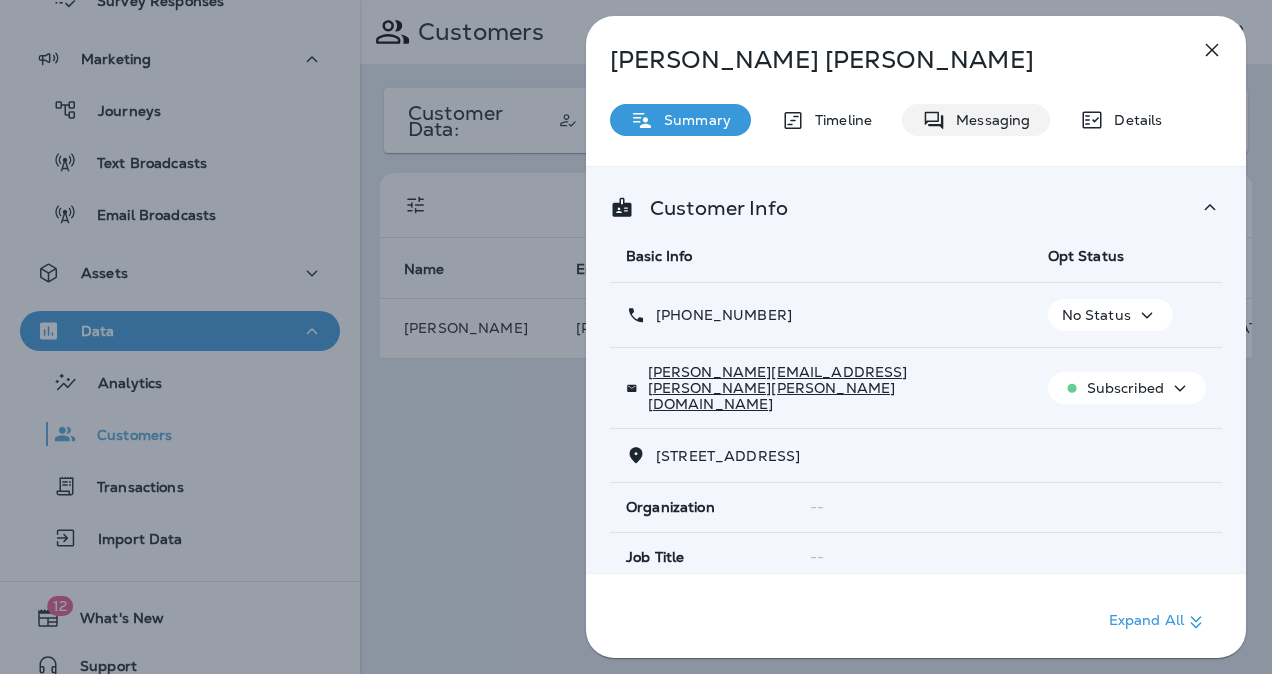 click on "Messaging" at bounding box center (988, 120) 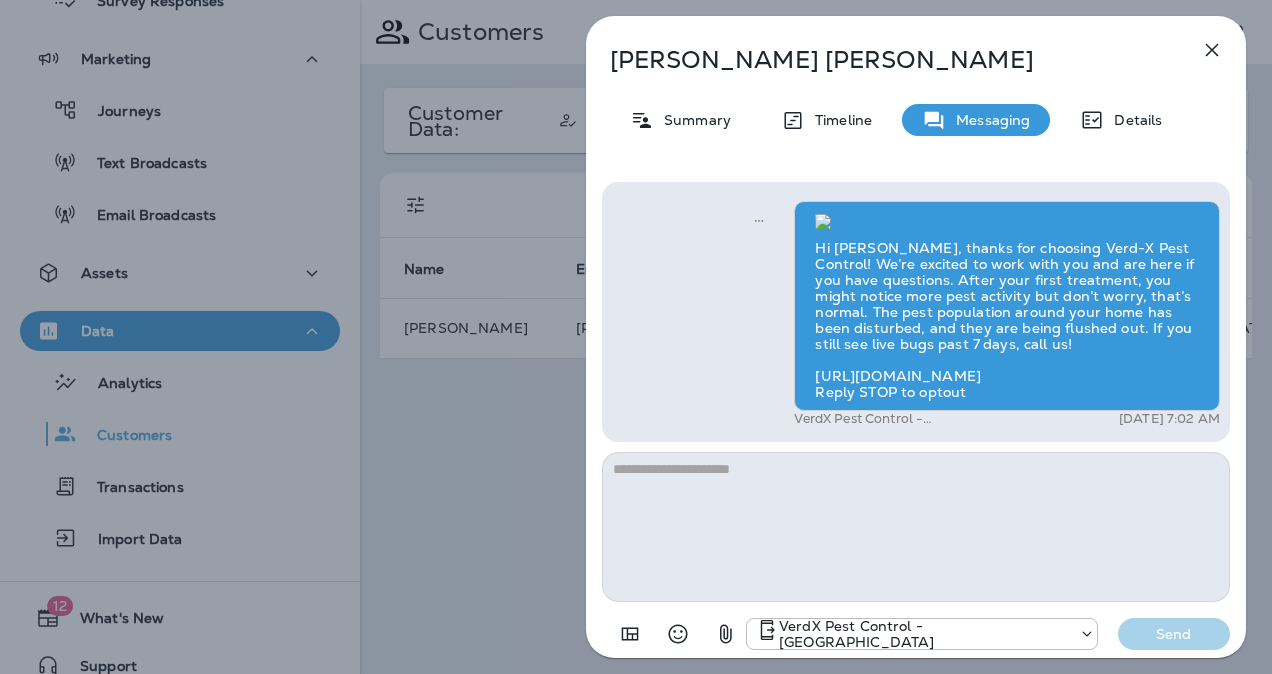 scroll, scrollTop: 0, scrollLeft: 0, axis: both 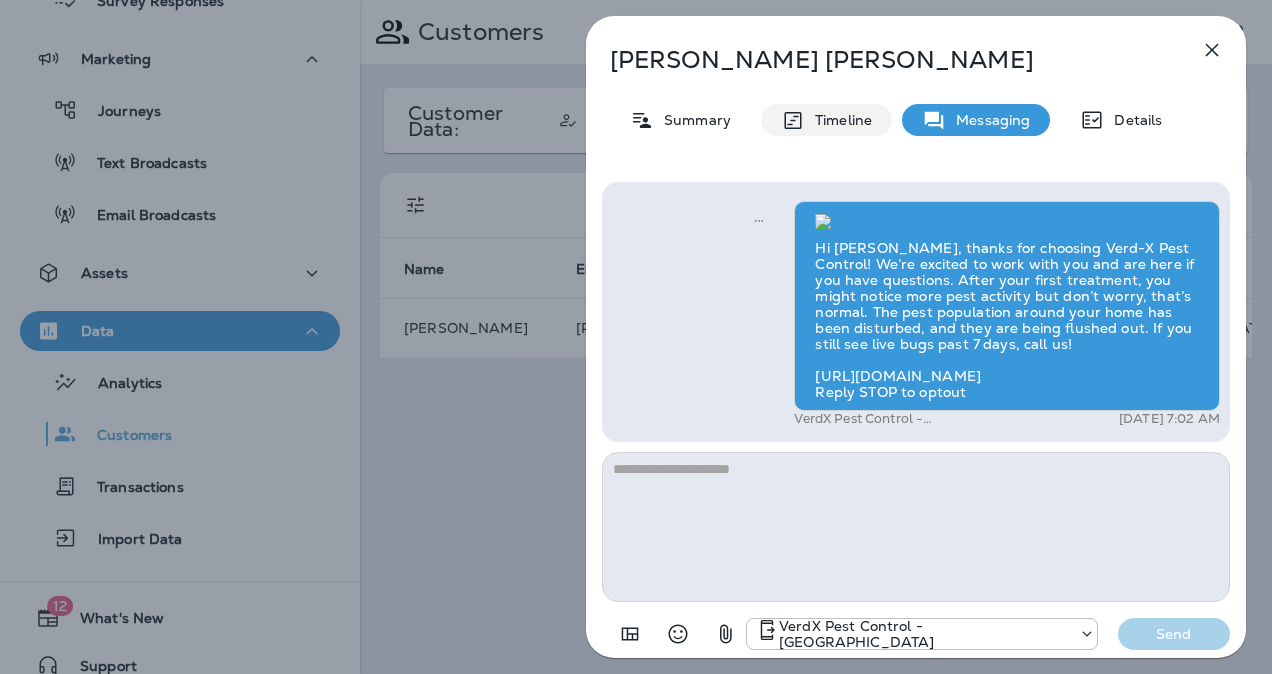 click on "Timeline" at bounding box center (838, 120) 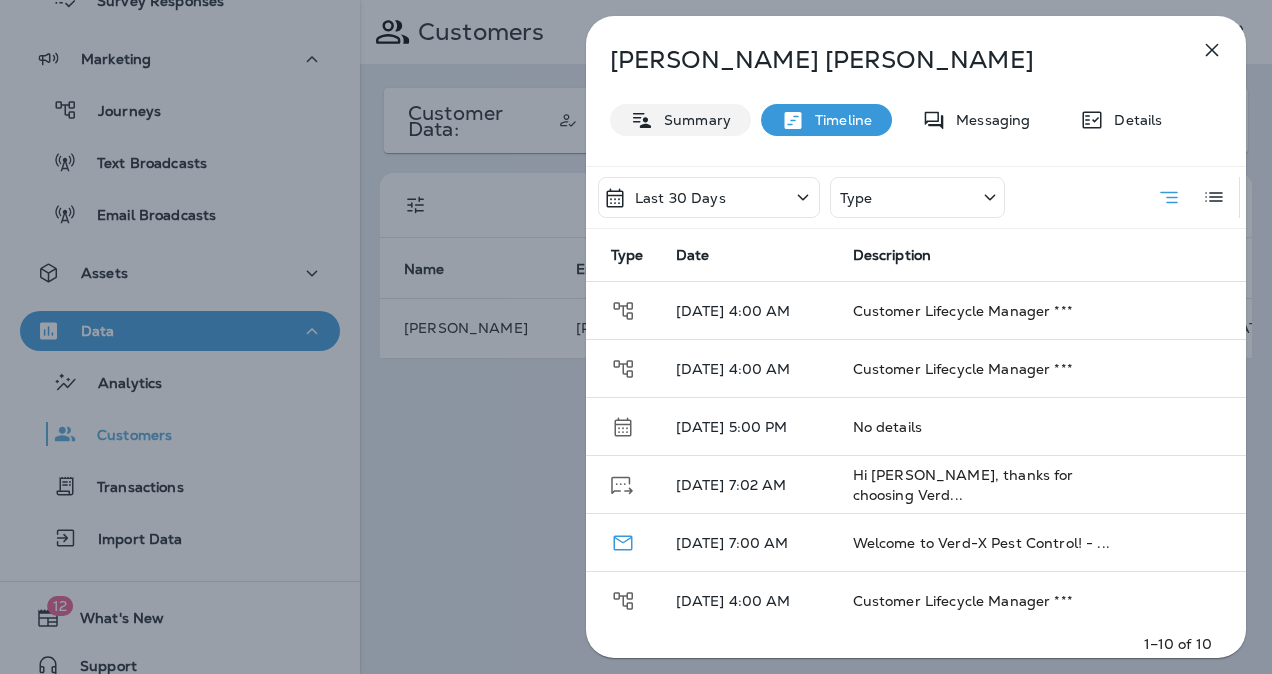 click on "Summary" at bounding box center [692, 120] 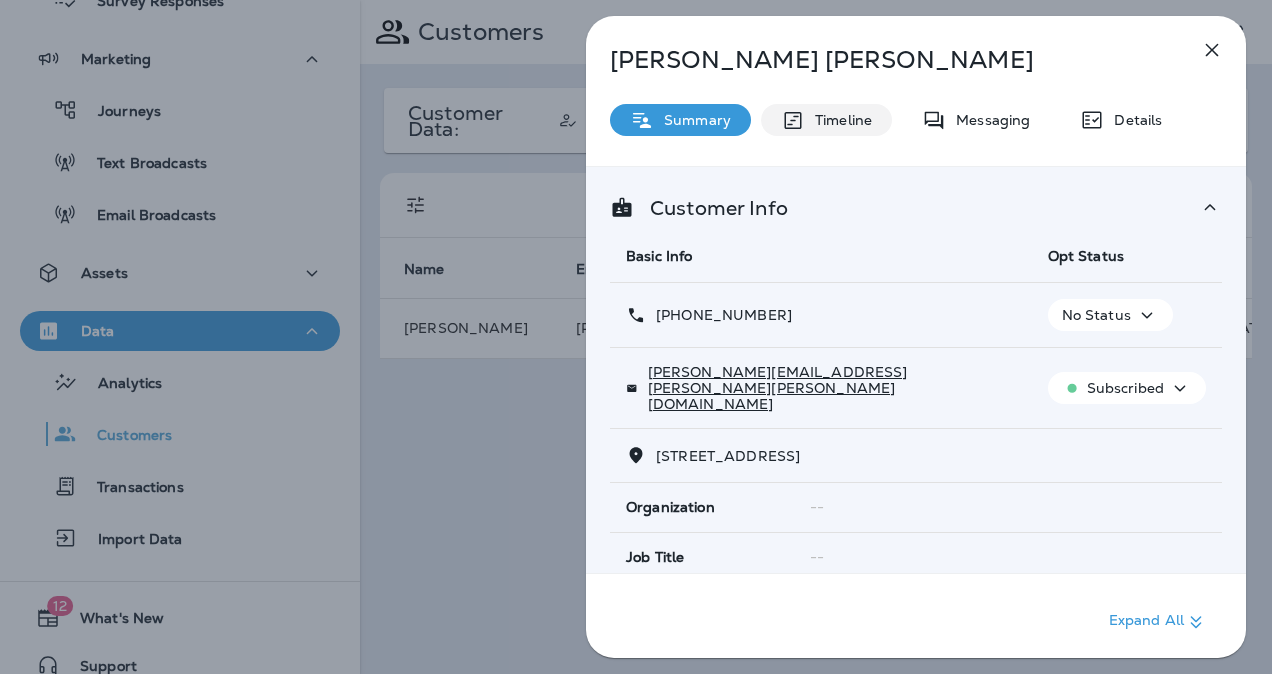 click on "Timeline" at bounding box center [838, 120] 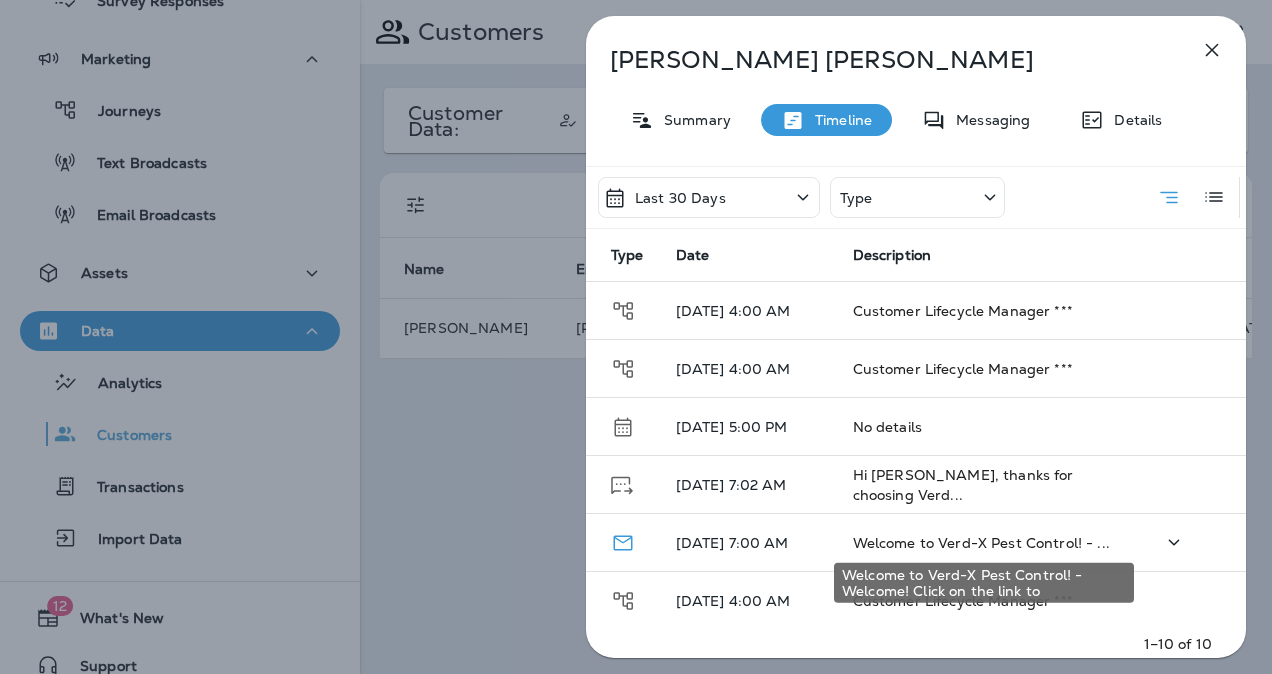 click on "Welcome to Verd-X Pest Control! - ..." at bounding box center (981, 543) 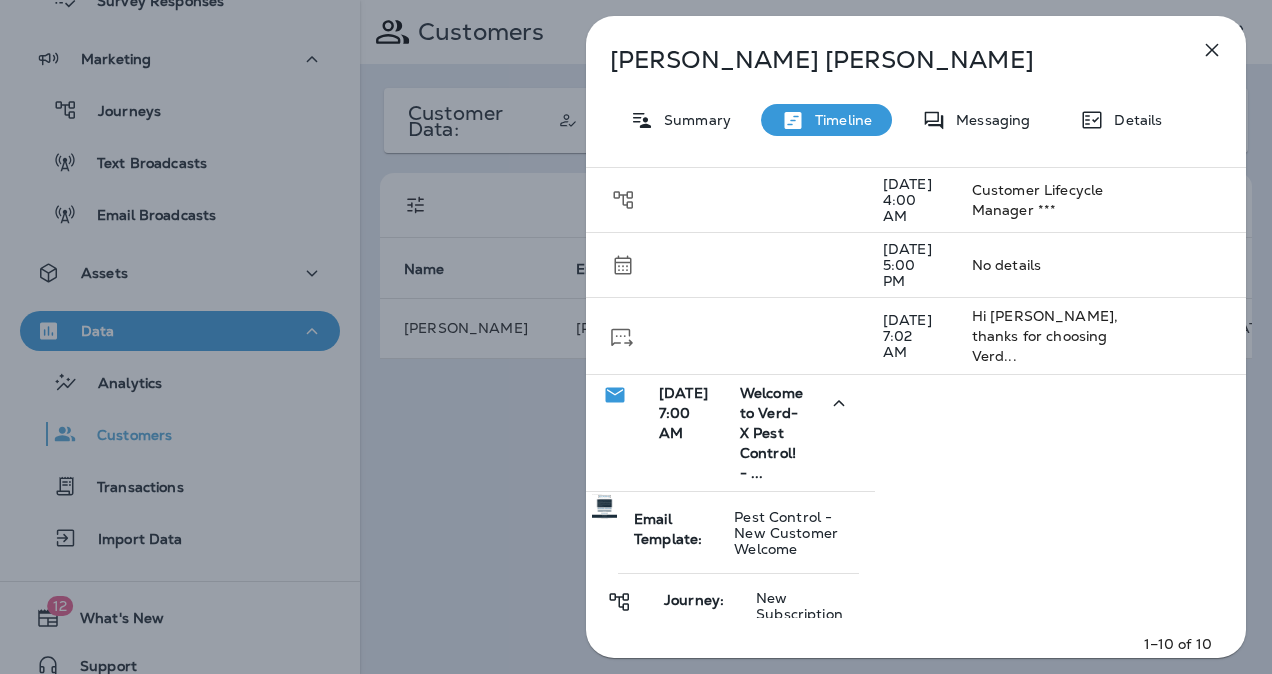 scroll, scrollTop: 180, scrollLeft: 0, axis: vertical 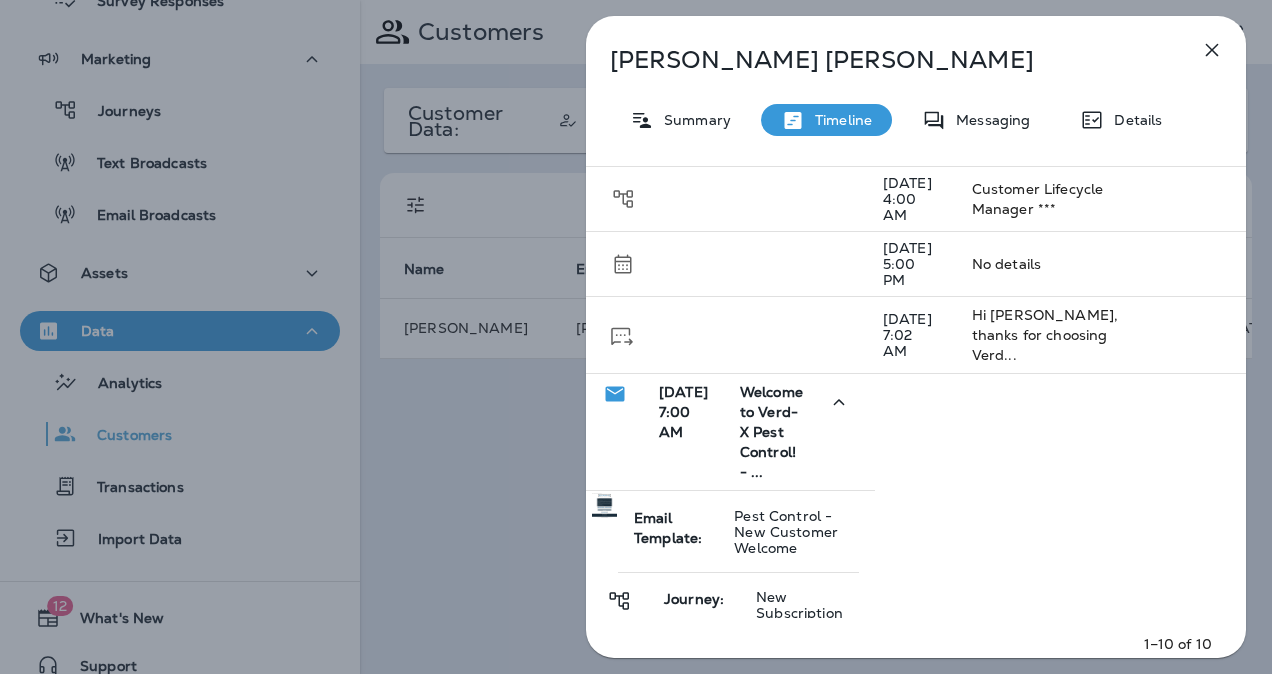 click on "[DATE] 7:00 AM" at bounding box center (683, 412) 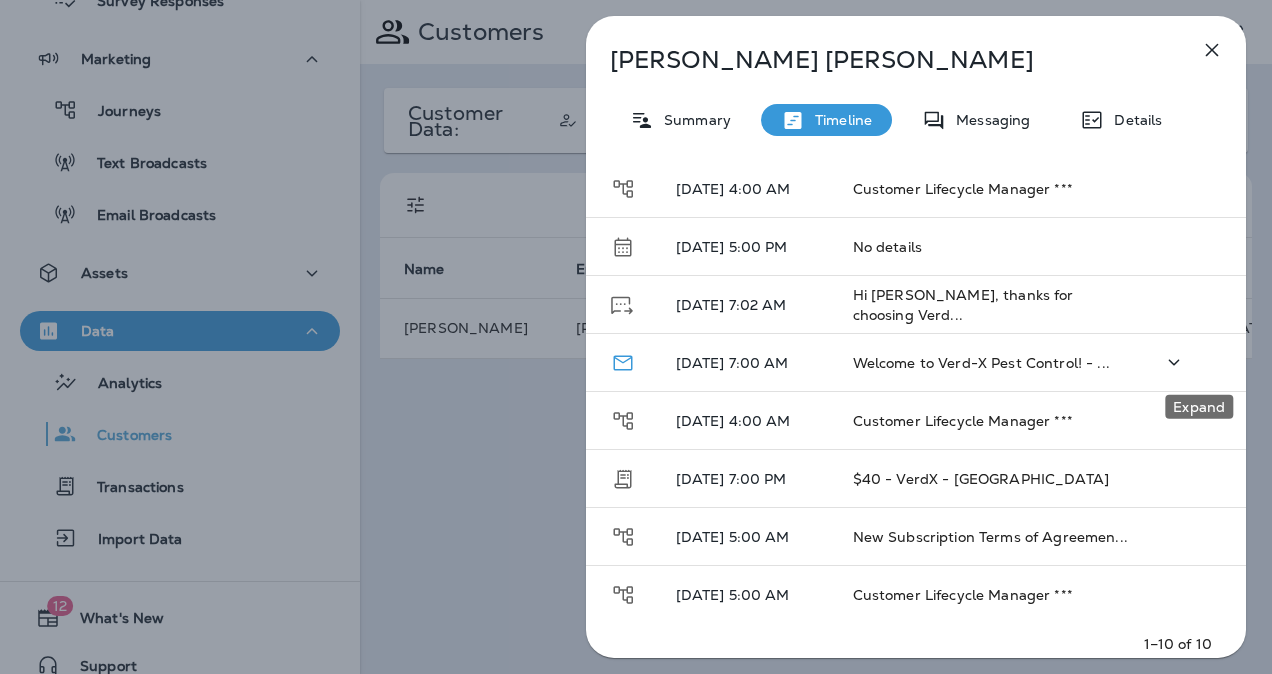 click 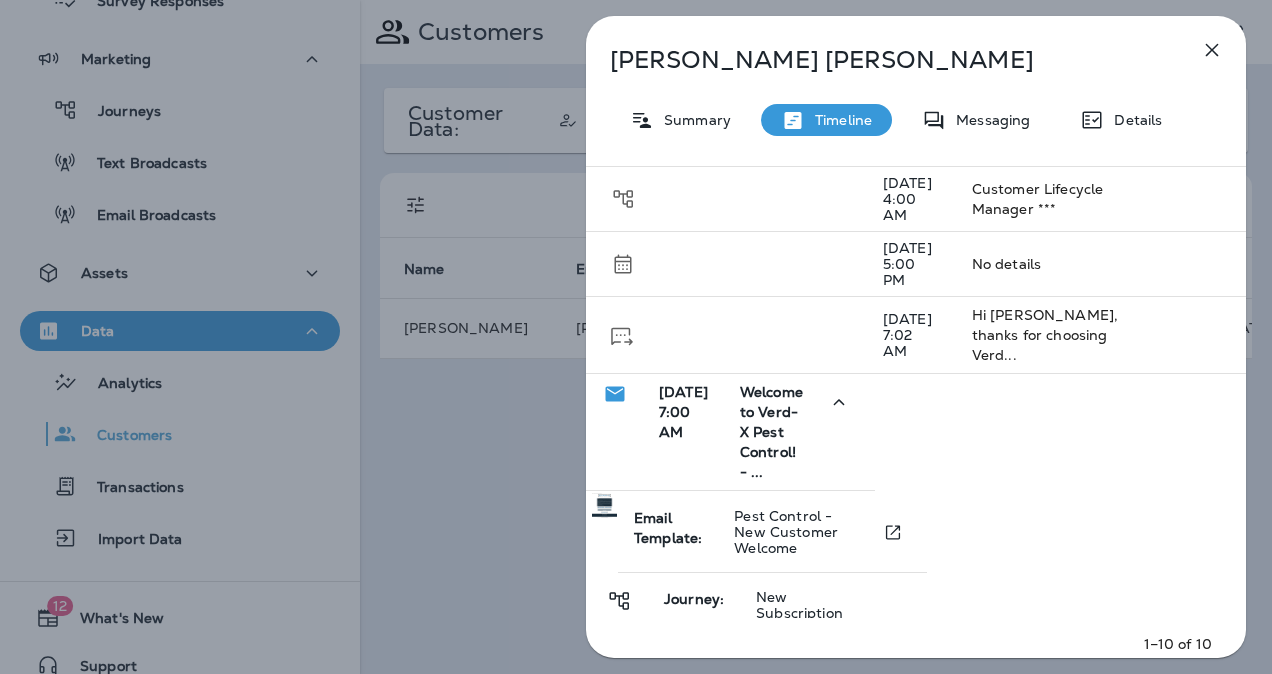 click on "Pest Control  - New Customer Welcome" at bounding box center [786, 532] 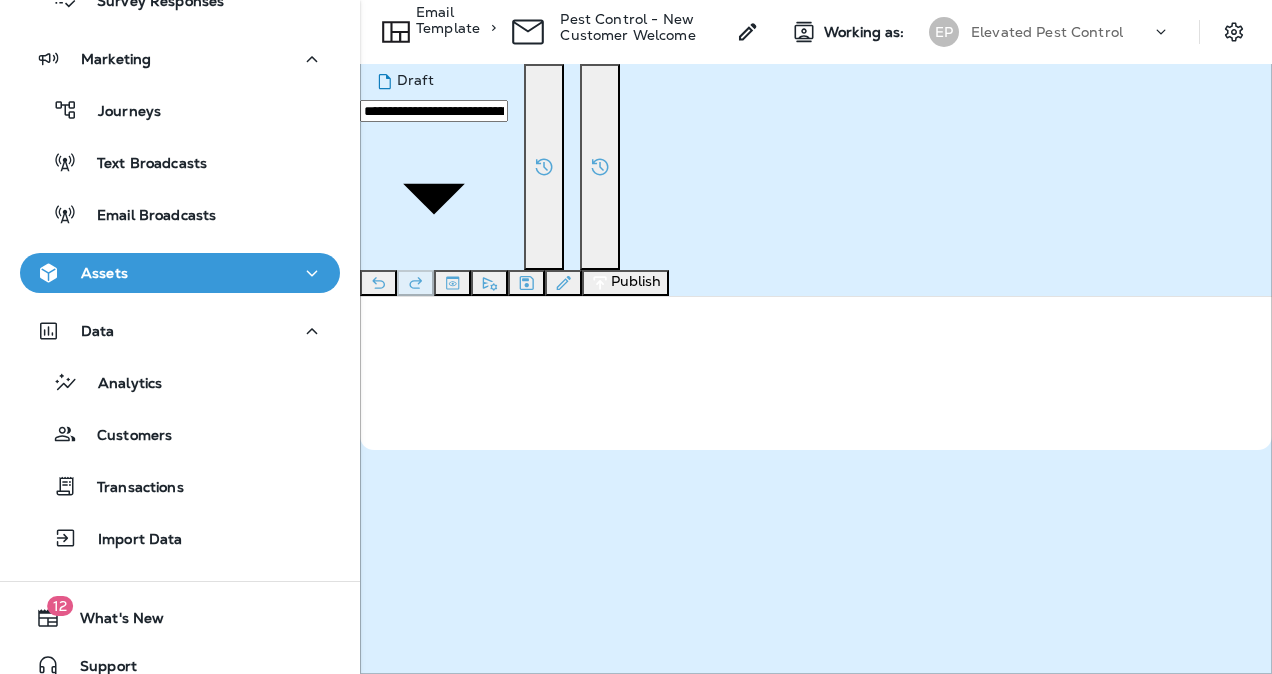 click on "Publish" at bounding box center (625, 283) 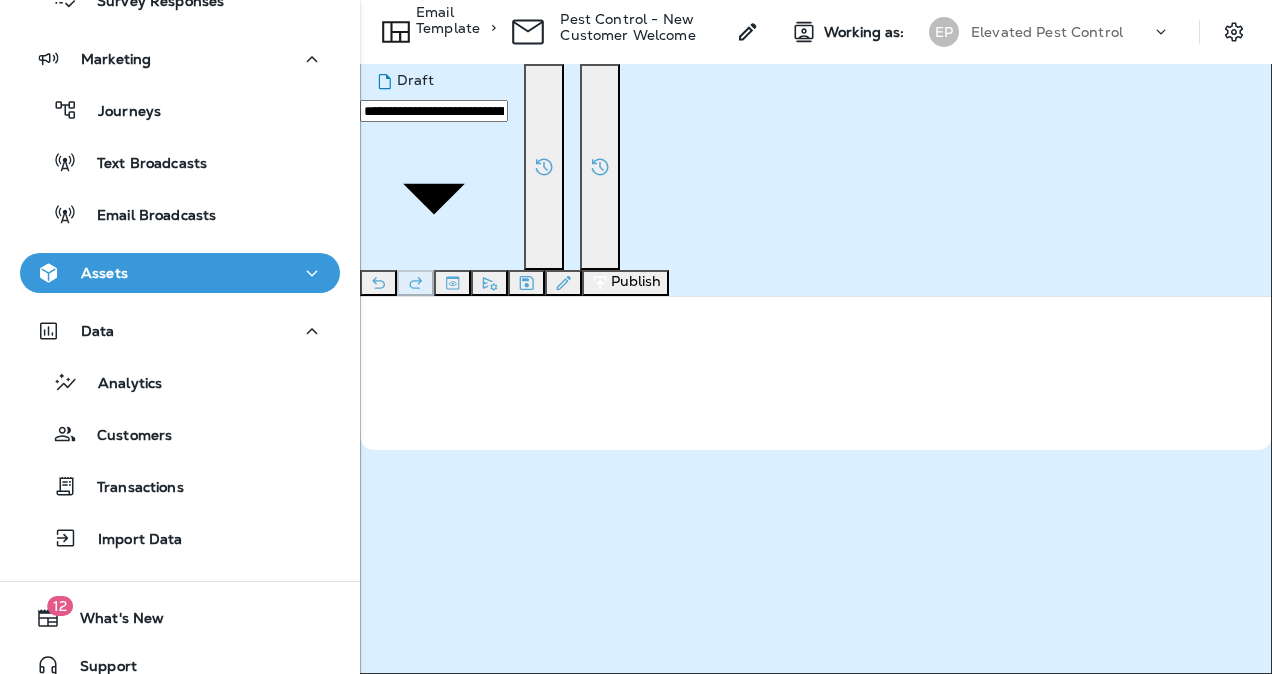 click on "Publish" at bounding box center (95, 383) 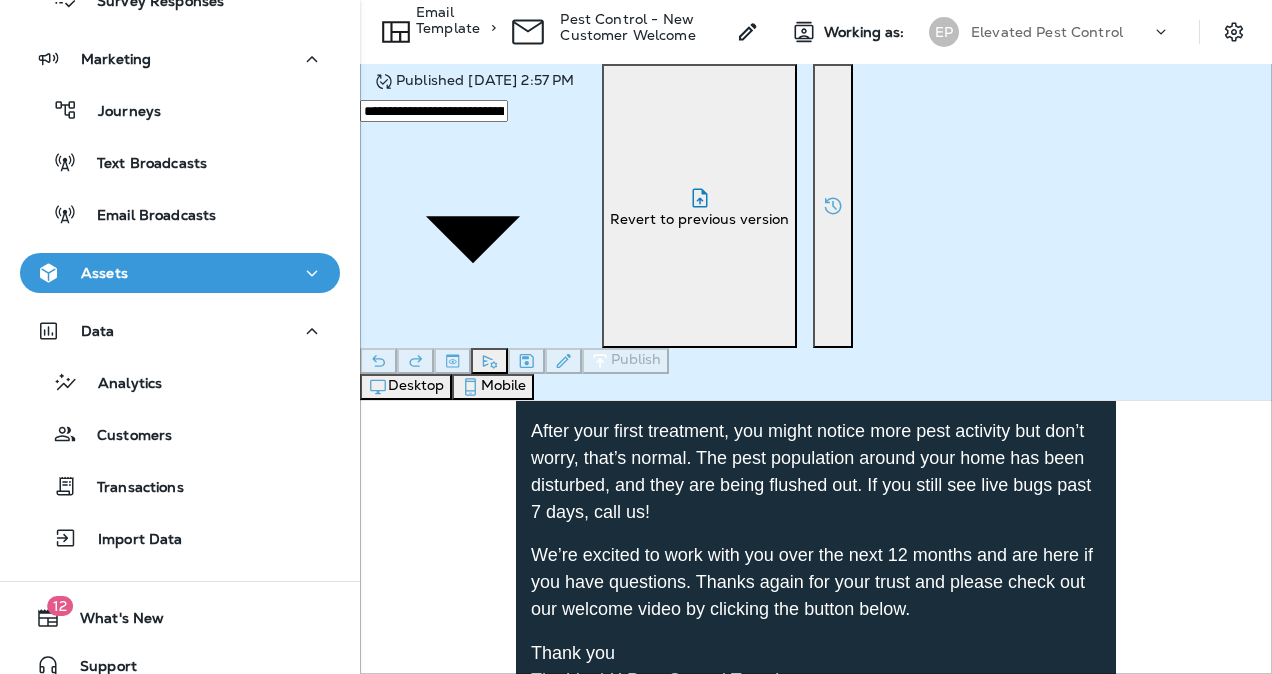 scroll, scrollTop: 447, scrollLeft: 0, axis: vertical 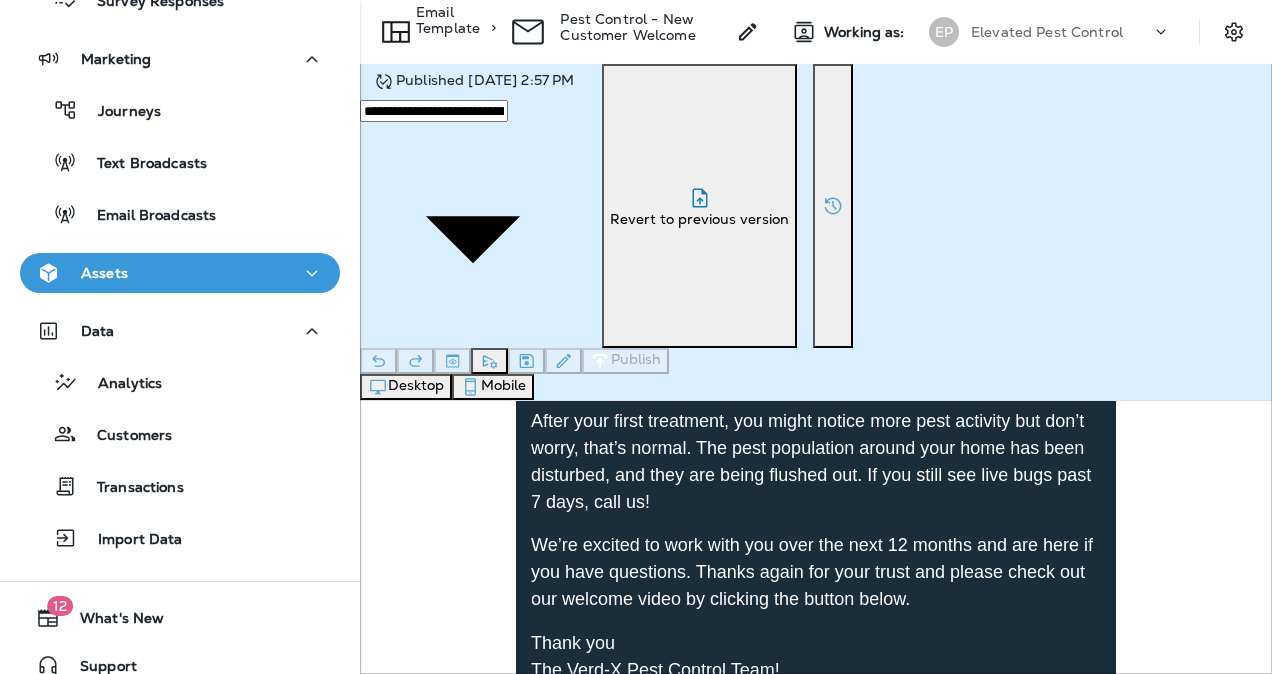 click on "We’re excited to work with you over the next 12 months and are here if you have questions. Thanks again for your trust and please check out our welcome video by clicking the button below." at bounding box center (816, 572) 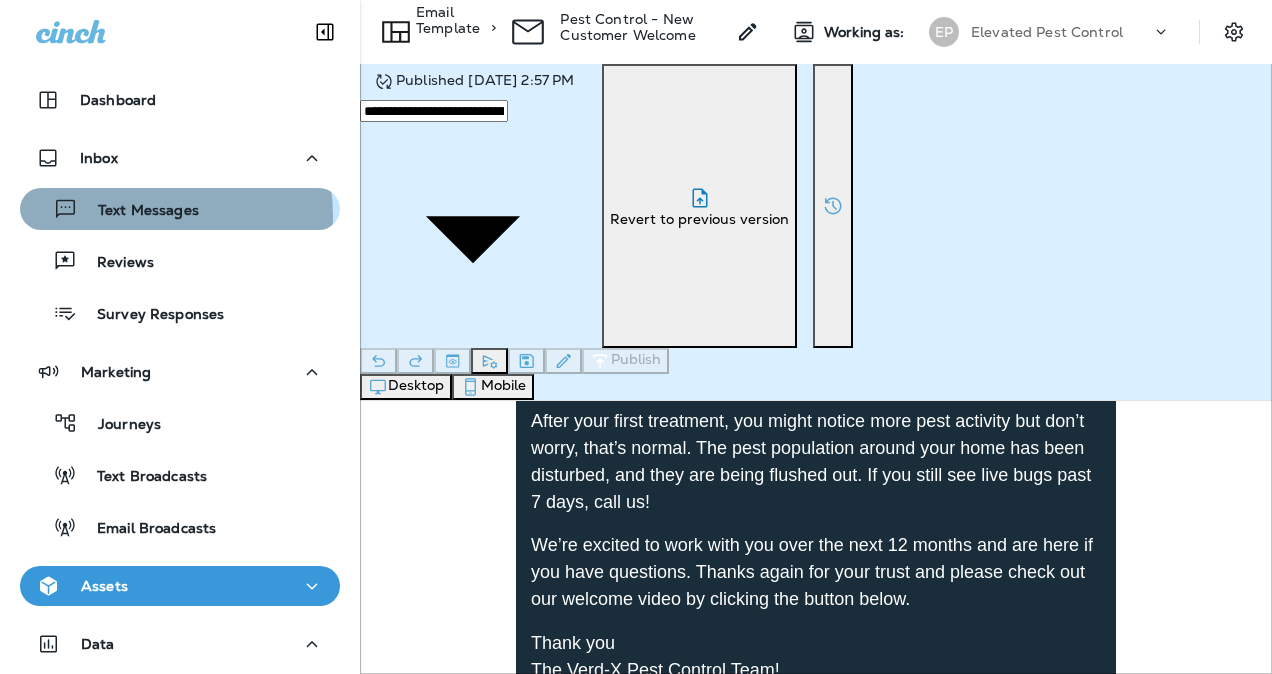 click on "Text Messages" at bounding box center (138, 211) 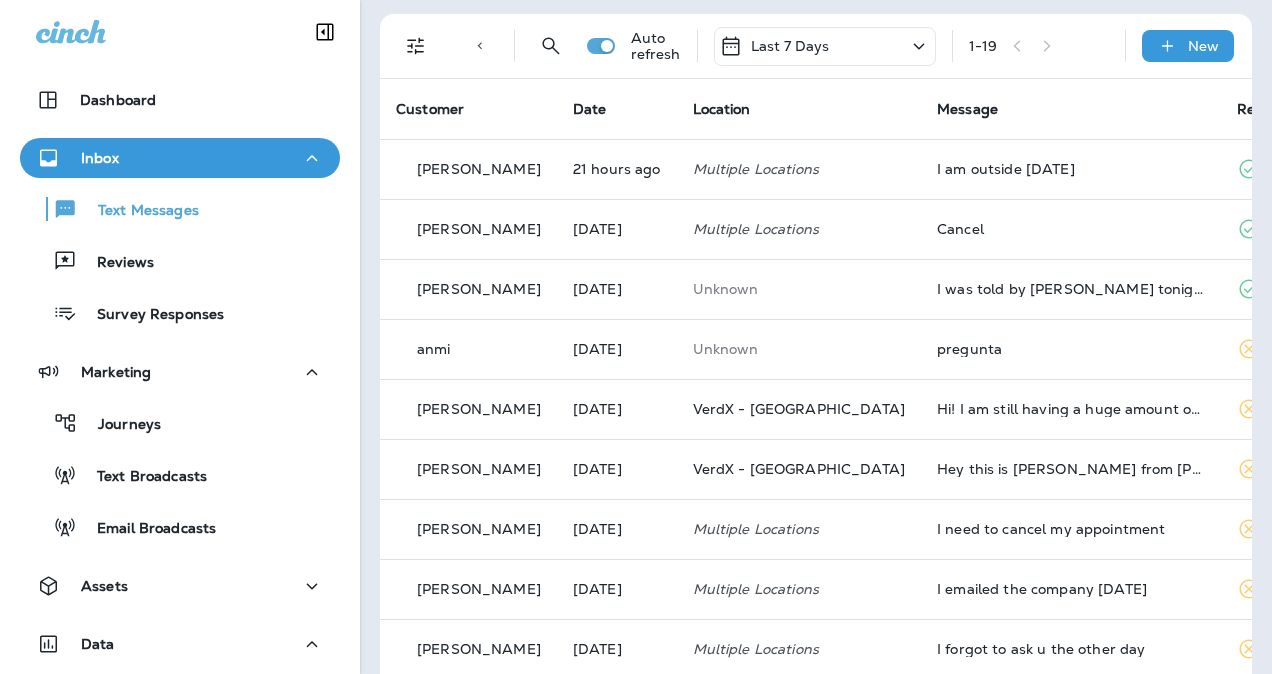 scroll, scrollTop: 0, scrollLeft: 0, axis: both 